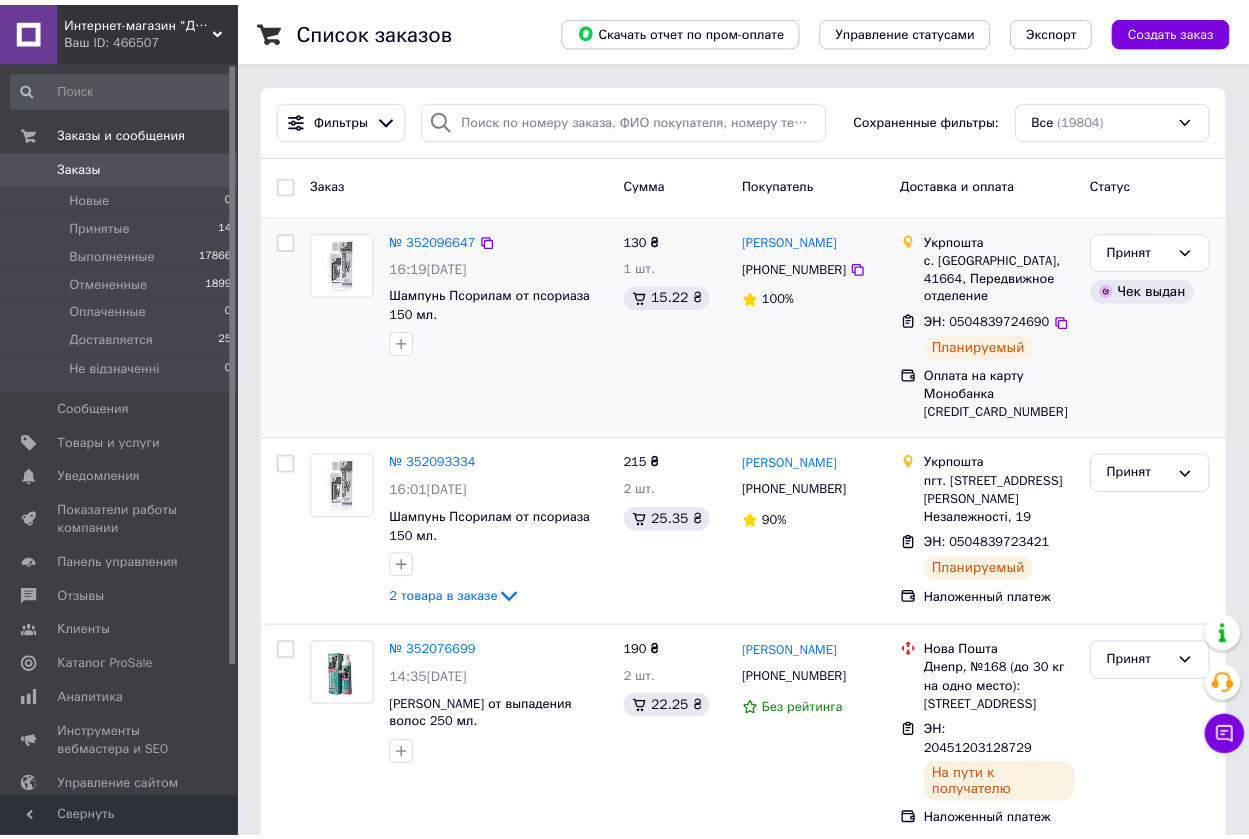 scroll, scrollTop: 0, scrollLeft: 0, axis: both 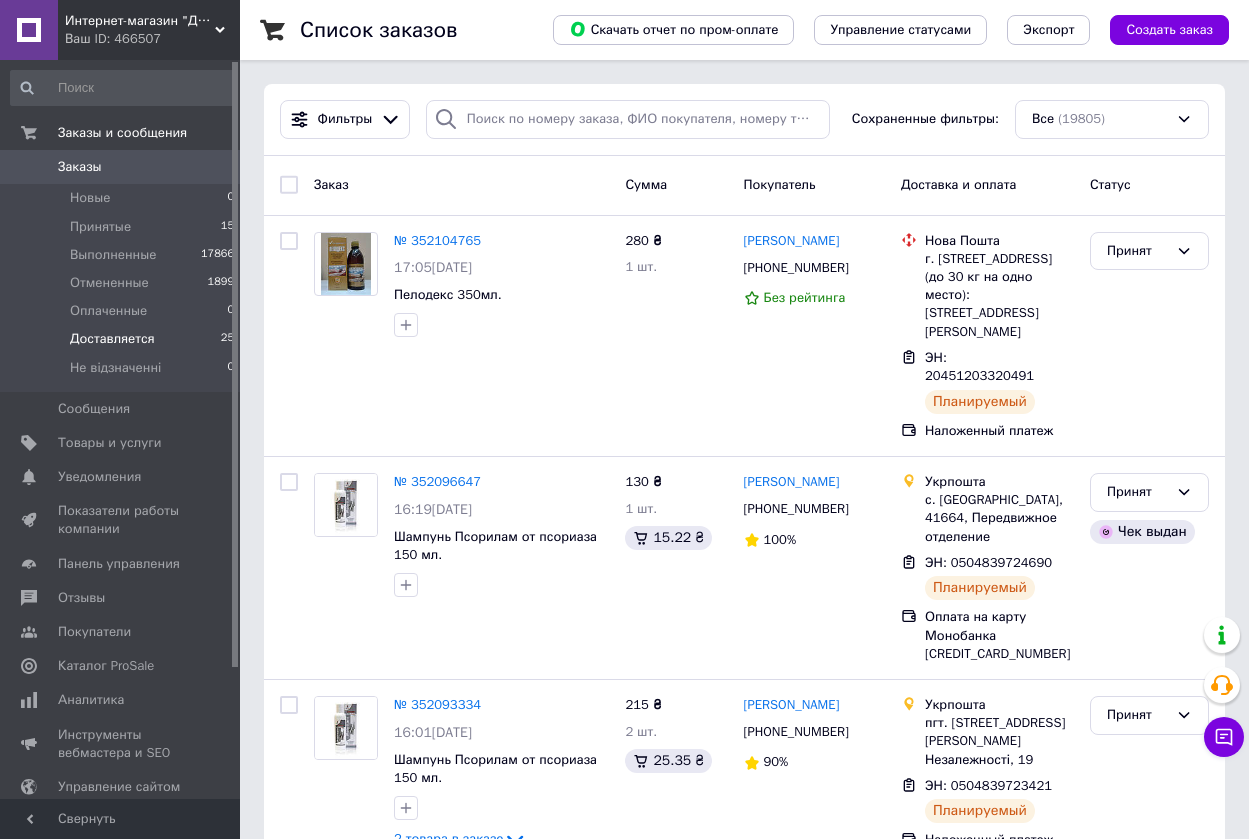click on "Доставляется" at bounding box center (112, 339) 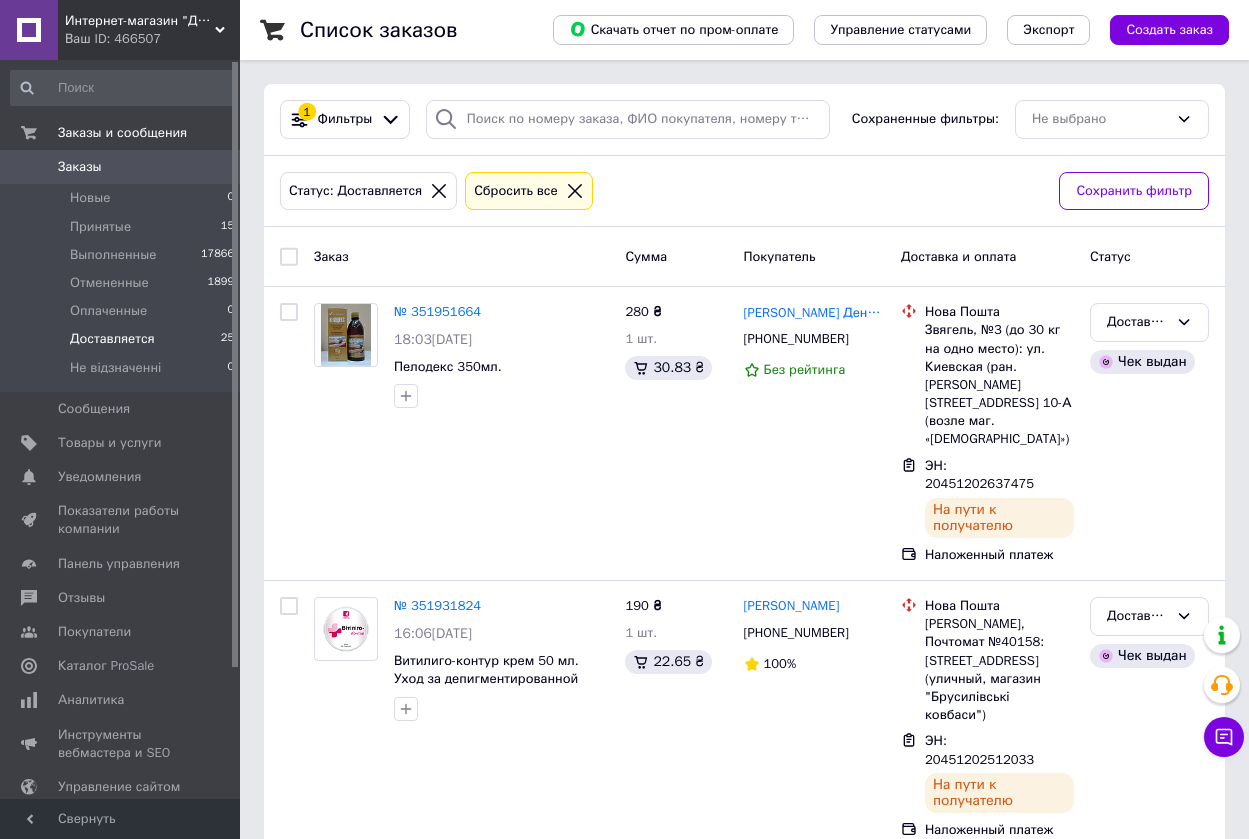 scroll, scrollTop: 366, scrollLeft: 0, axis: vertical 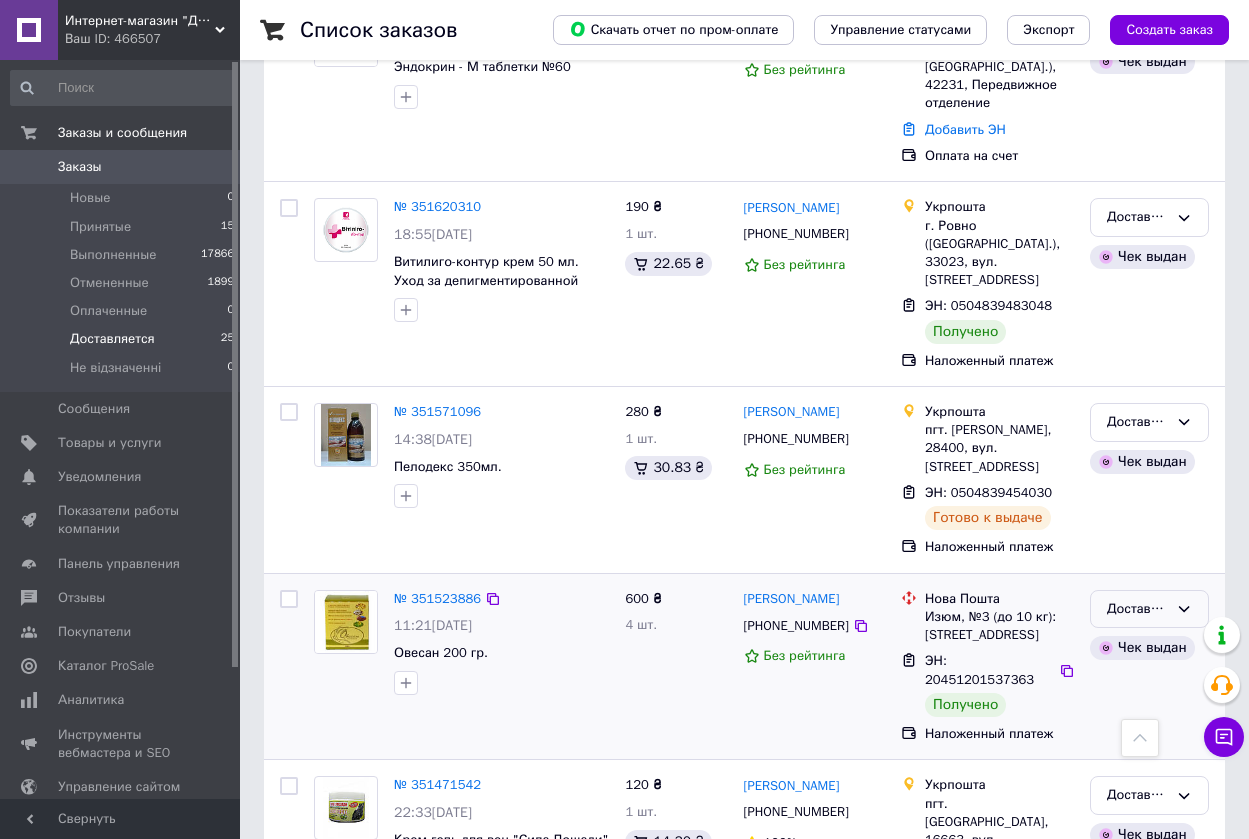 click on "Доставляется" at bounding box center [1137, 609] 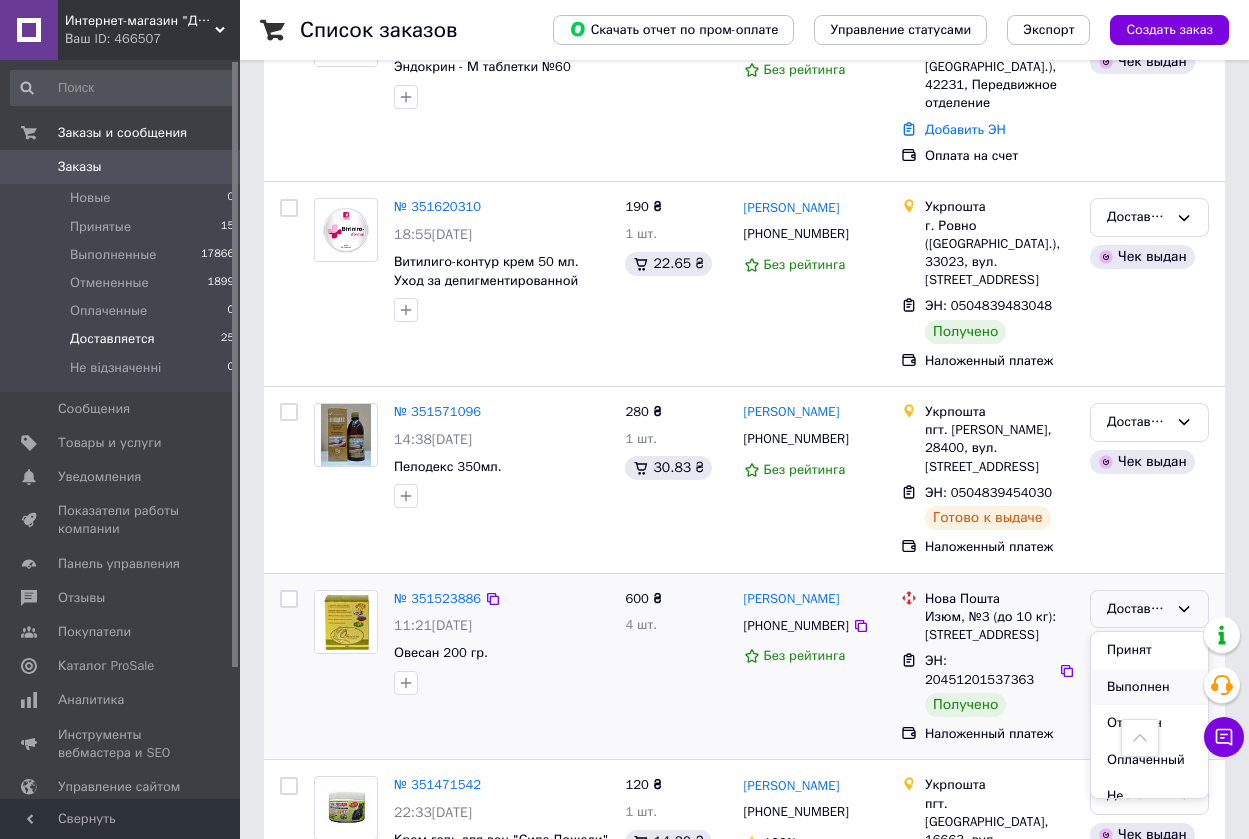 click on "Выполнен" at bounding box center (1149, 687) 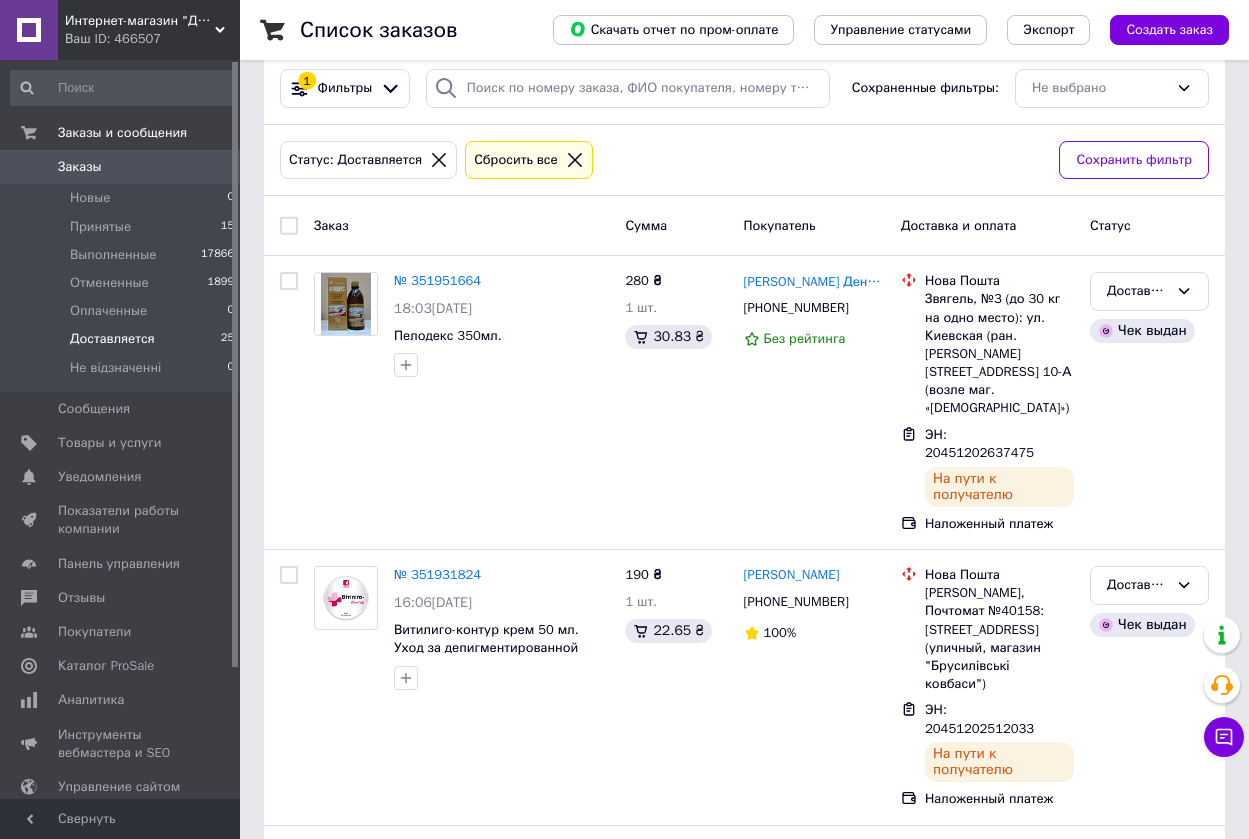 scroll, scrollTop: 0, scrollLeft: 0, axis: both 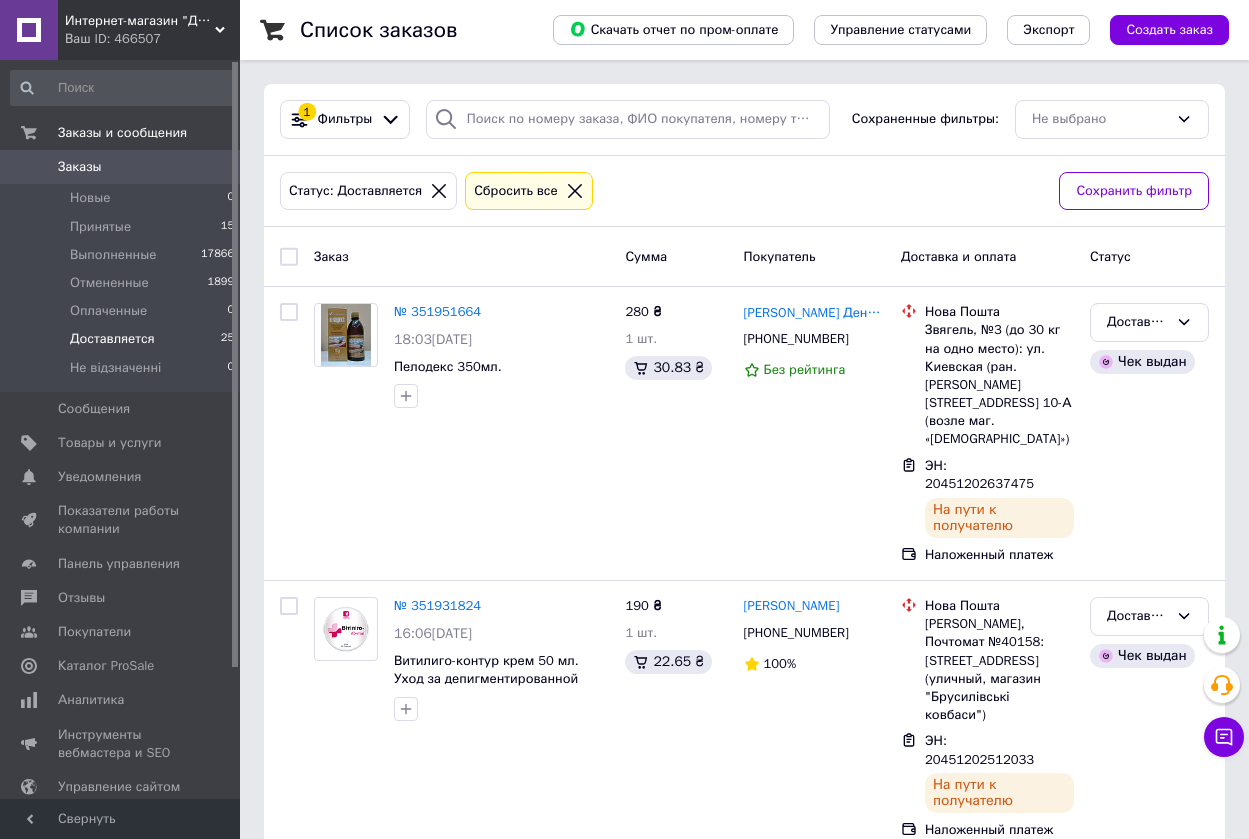 click on "Заказы" at bounding box center [80, 167] 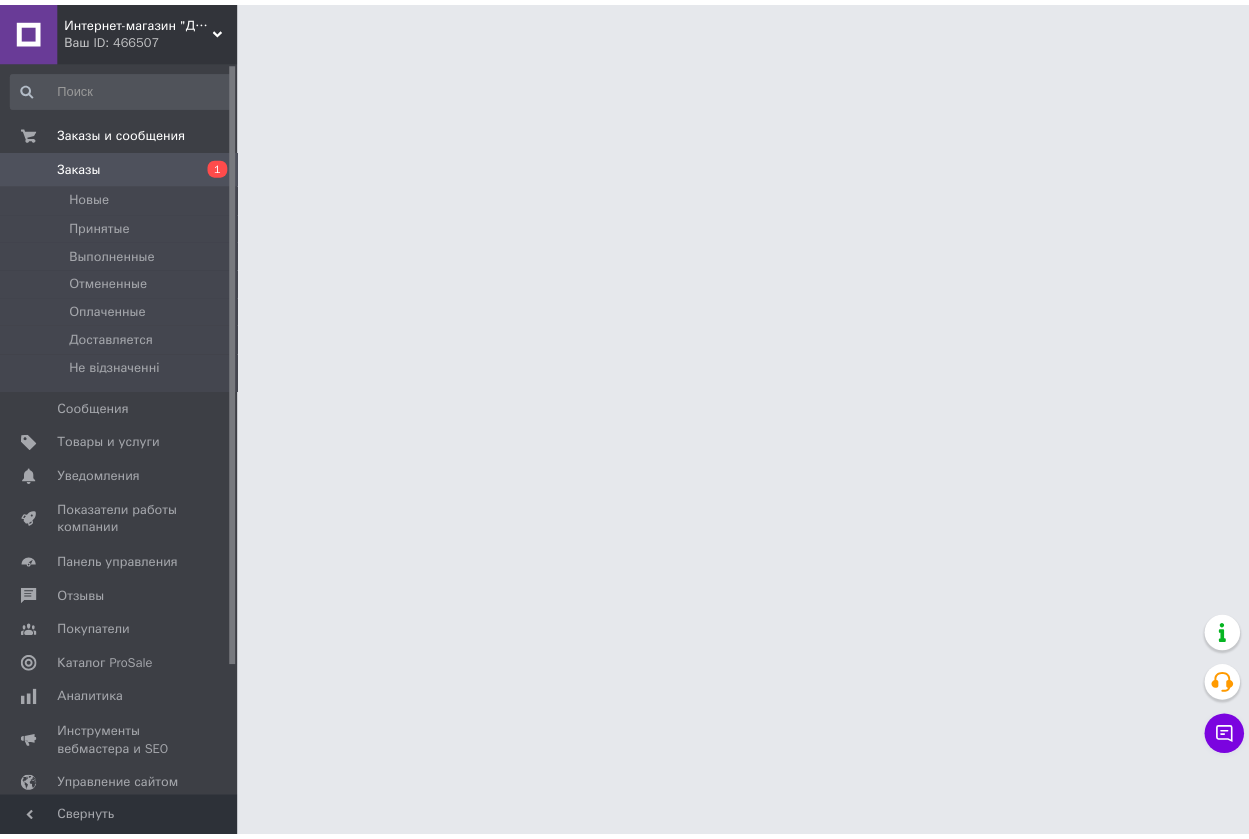 scroll, scrollTop: 0, scrollLeft: 0, axis: both 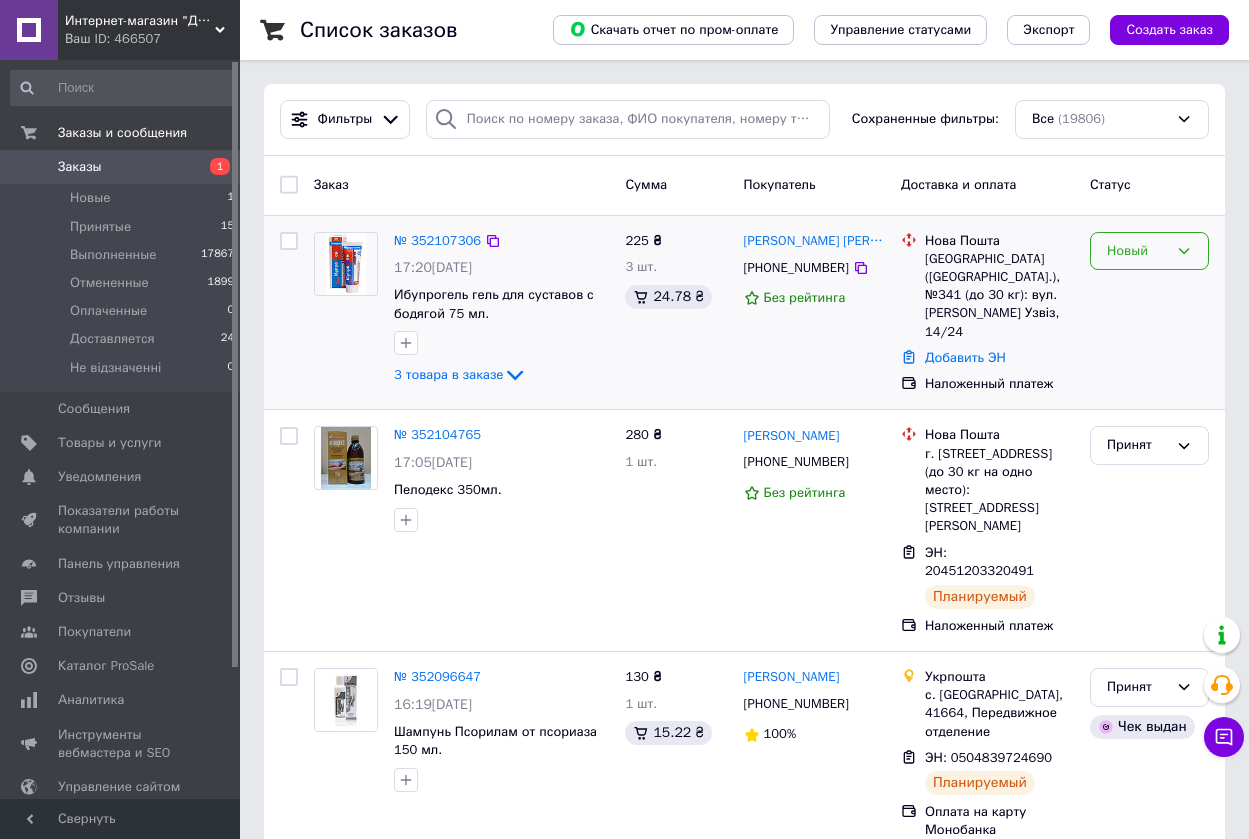 click on "Новый" at bounding box center (1137, 251) 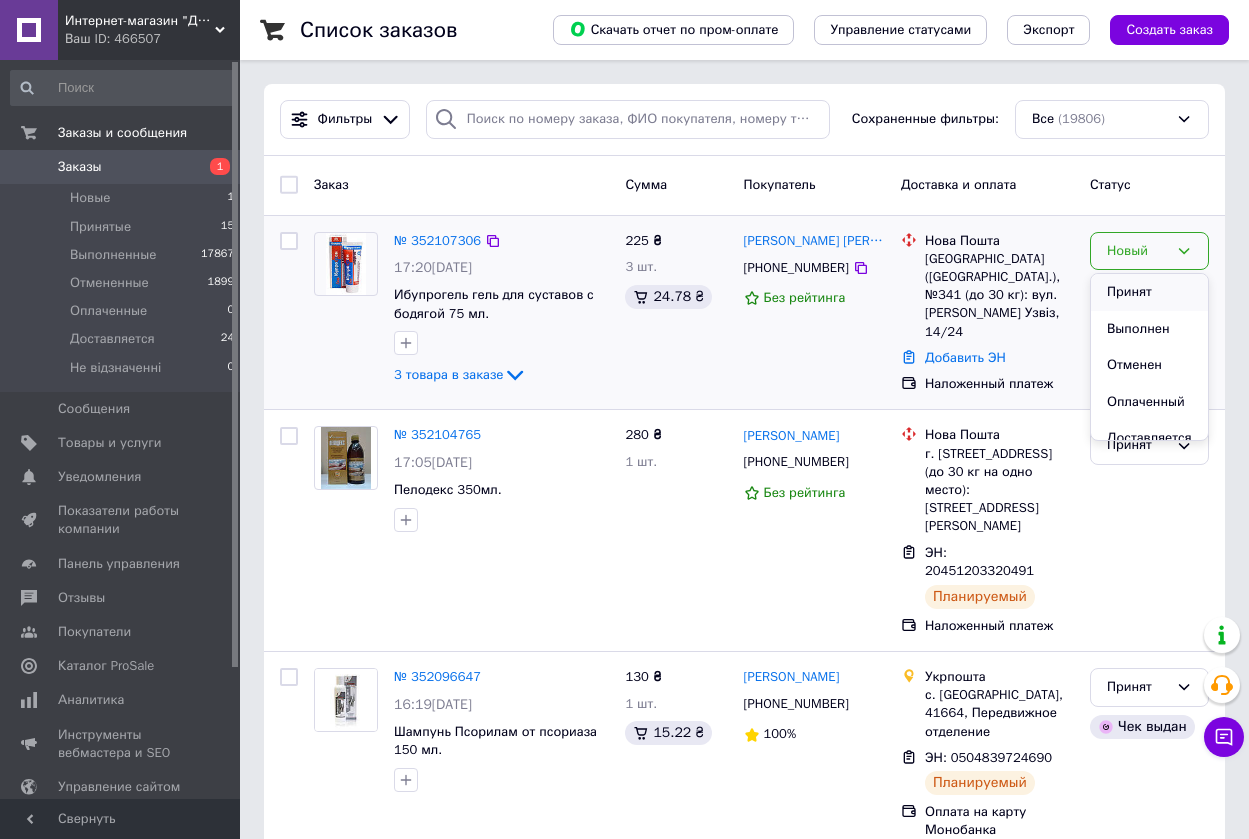 click on "Принят" at bounding box center (1149, 292) 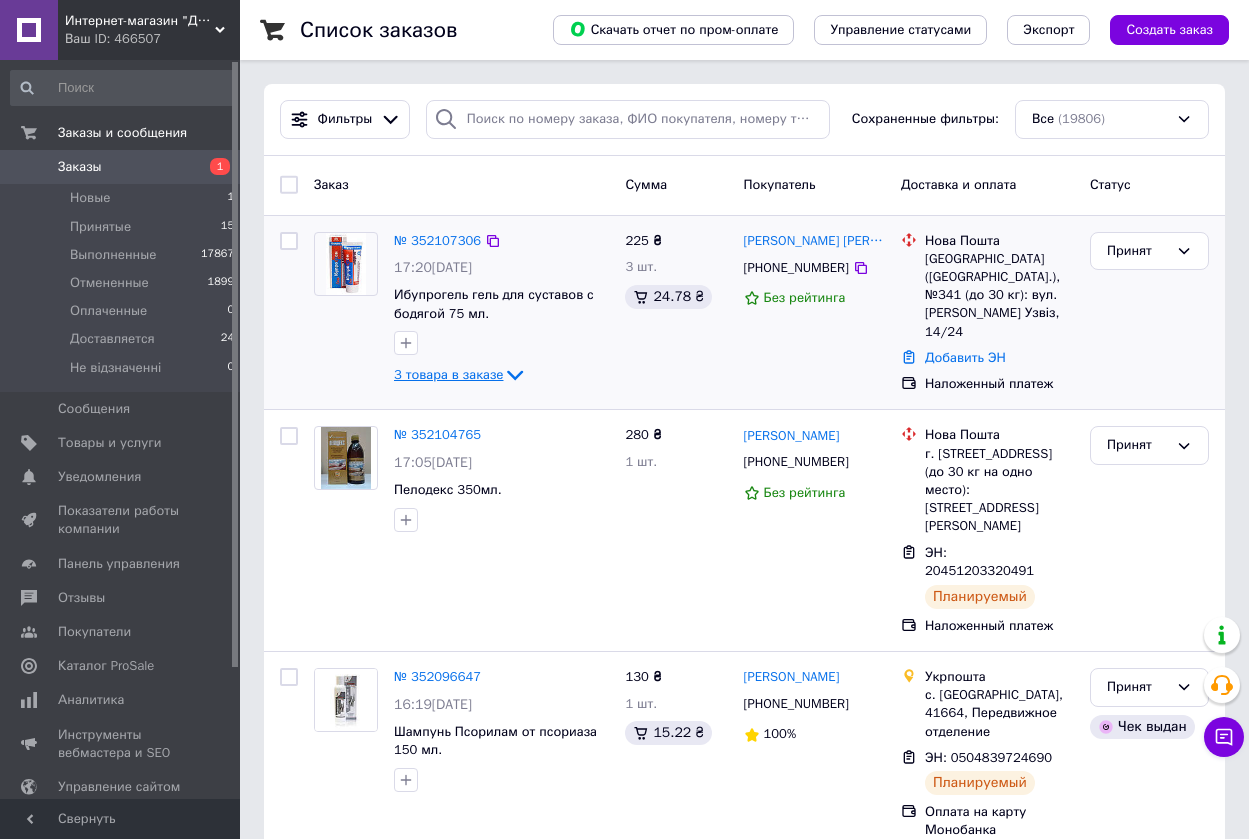 click on "3 товара в заказе" at bounding box center [448, 374] 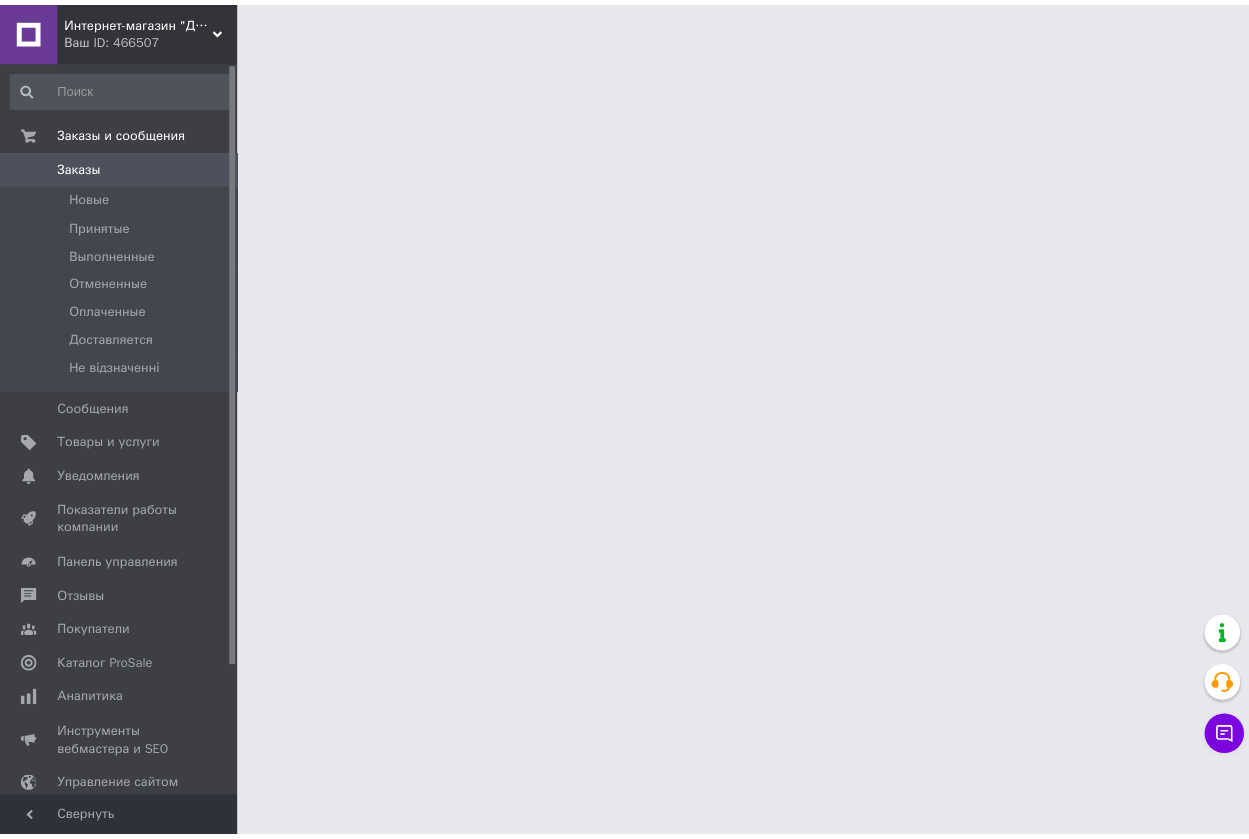 scroll, scrollTop: 0, scrollLeft: 0, axis: both 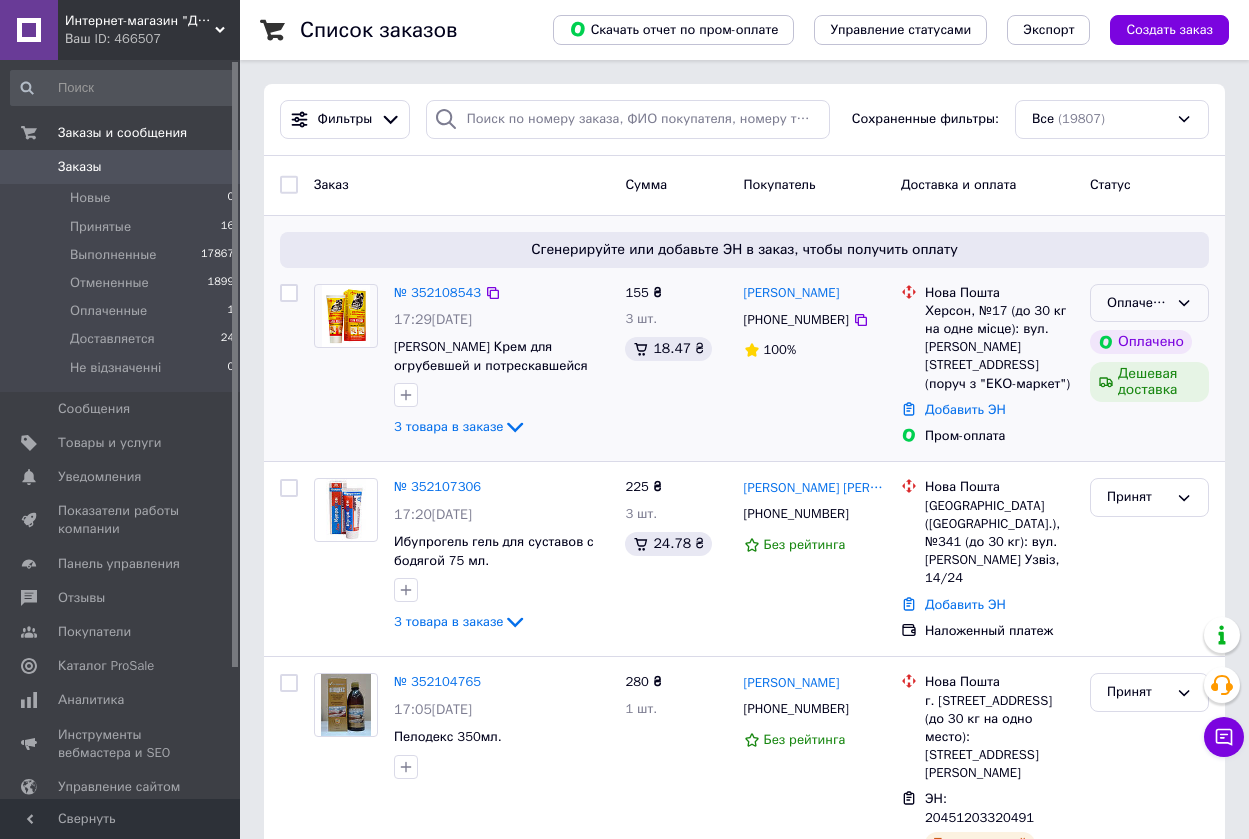 click 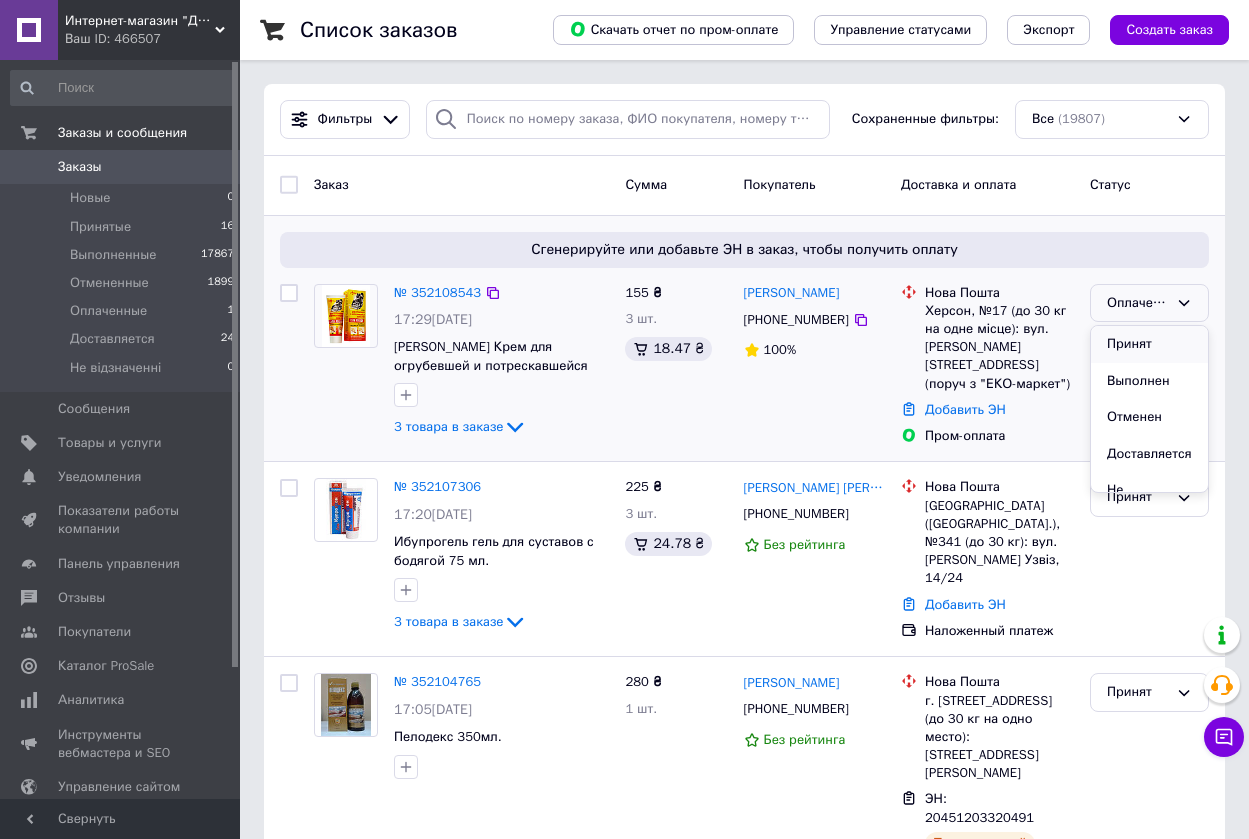 click on "Принят" at bounding box center [1149, 344] 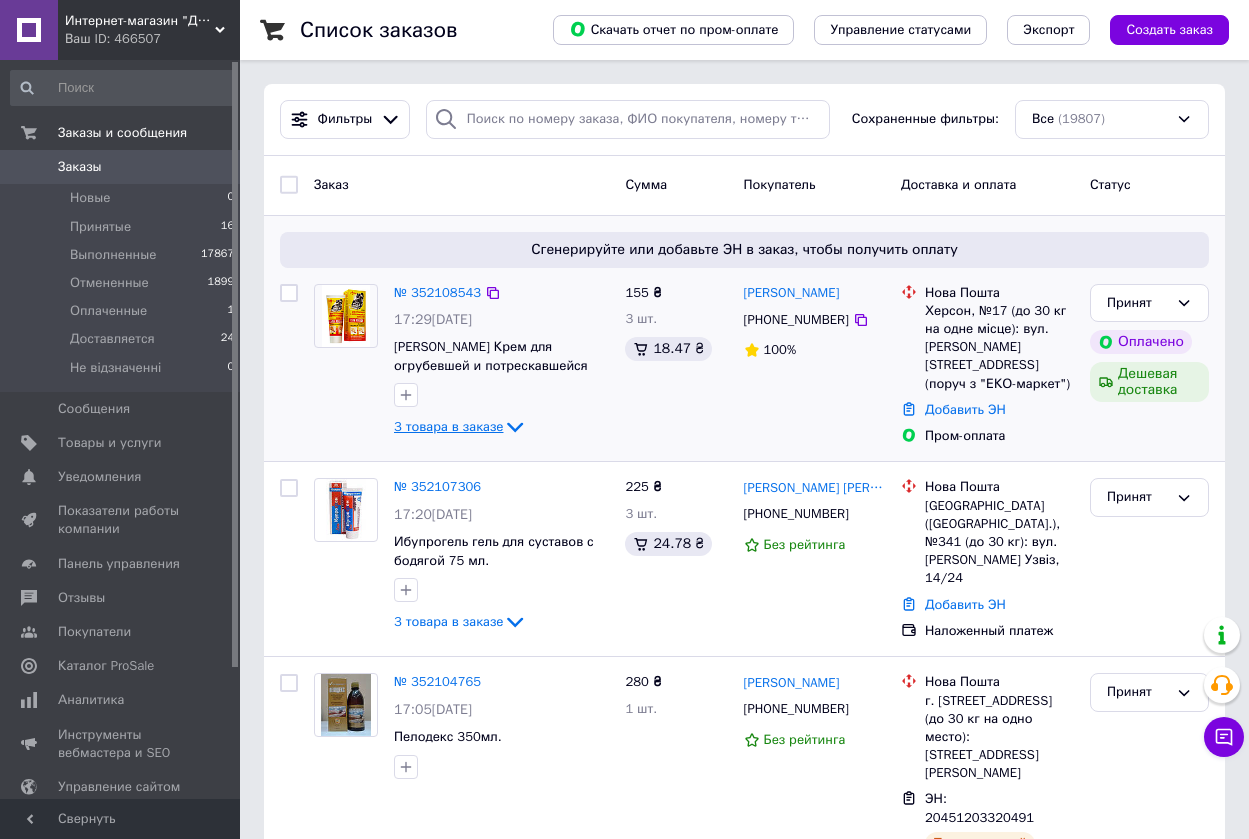 click on "3 товара в заказе" at bounding box center (448, 426) 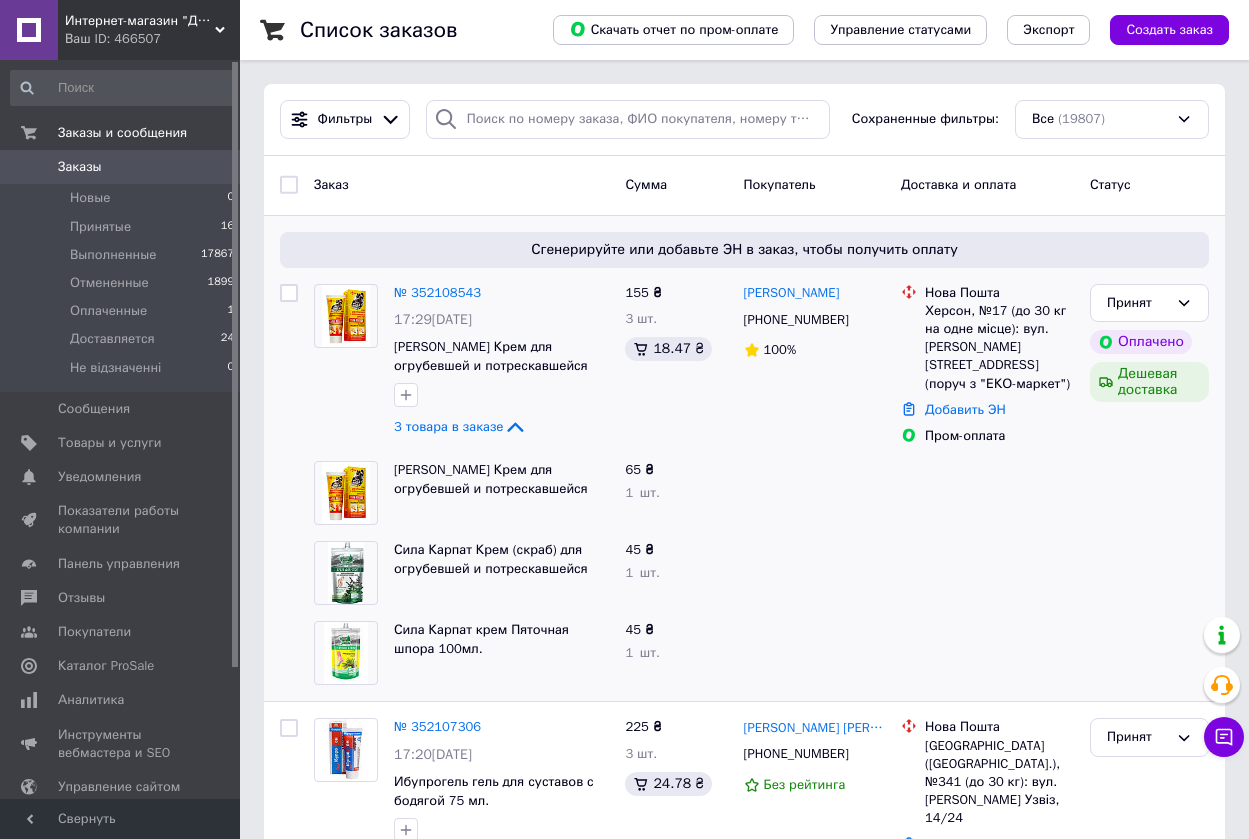 drag, startPoint x: 1236, startPoint y: 402, endPoint x: 854, endPoint y: 599, distance: 429.80576 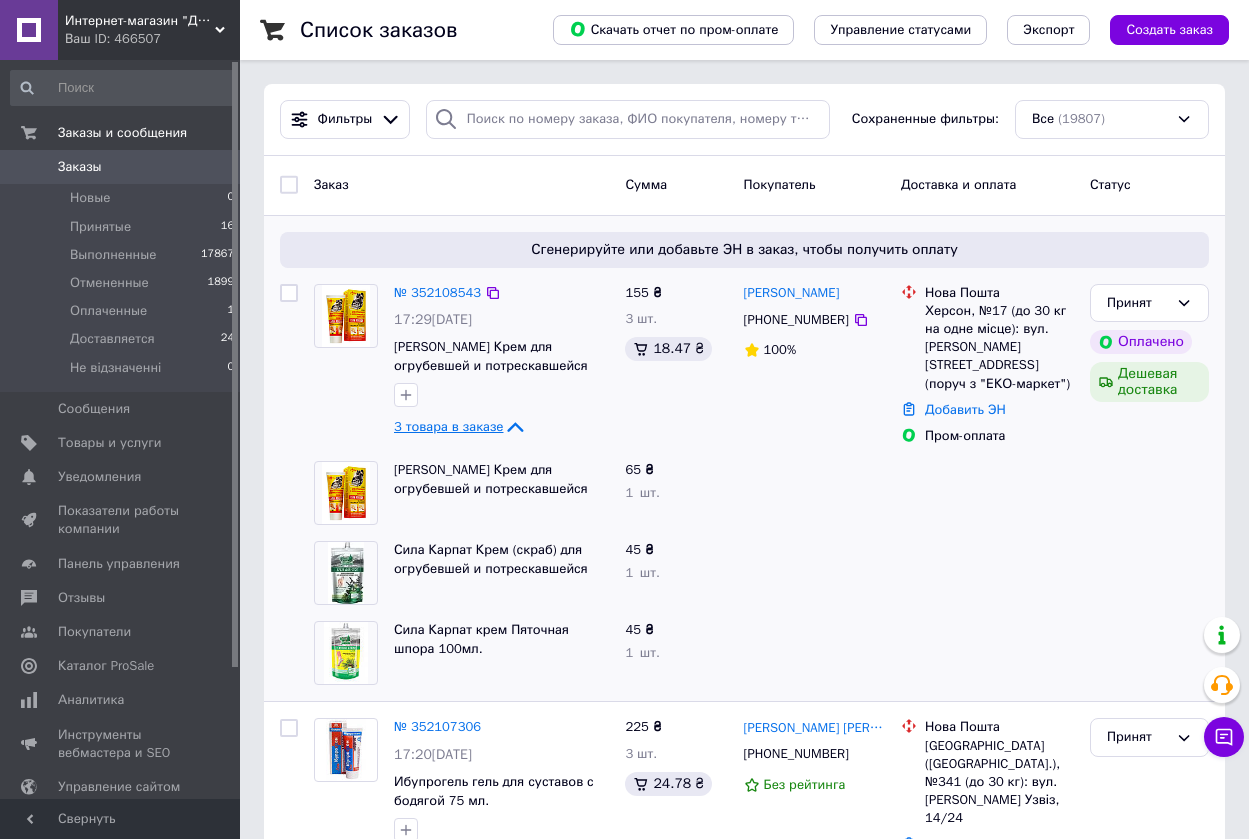 click on "3 товара в заказе" at bounding box center (448, 426) 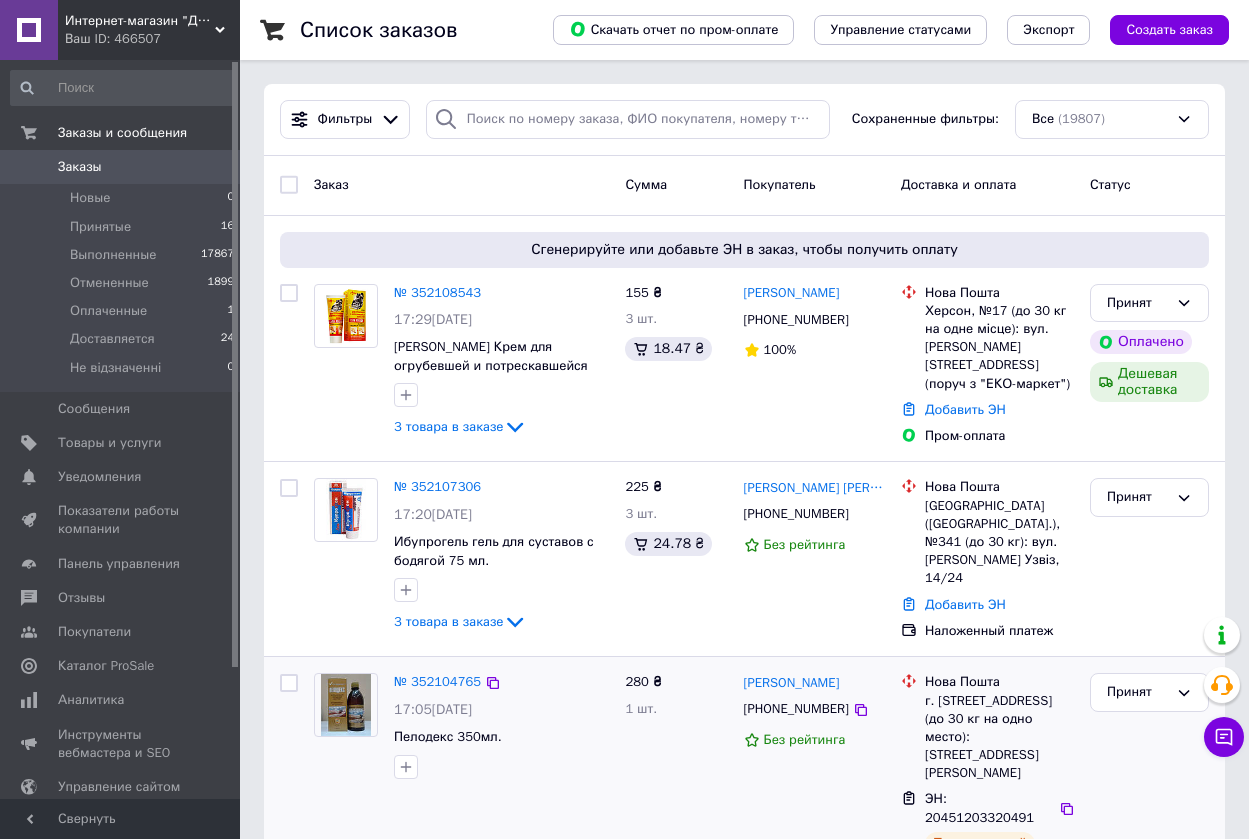 scroll, scrollTop: 100, scrollLeft: 0, axis: vertical 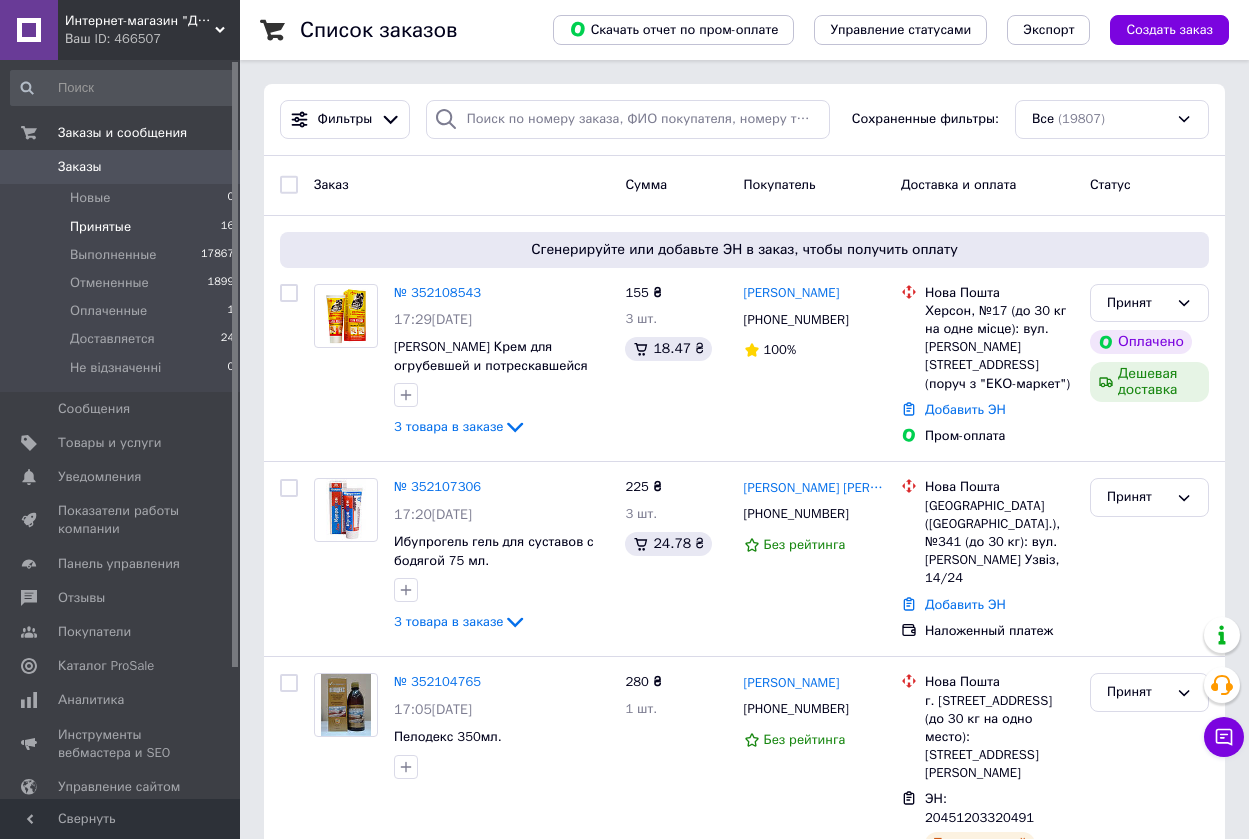 click on "Принятые" at bounding box center [100, 227] 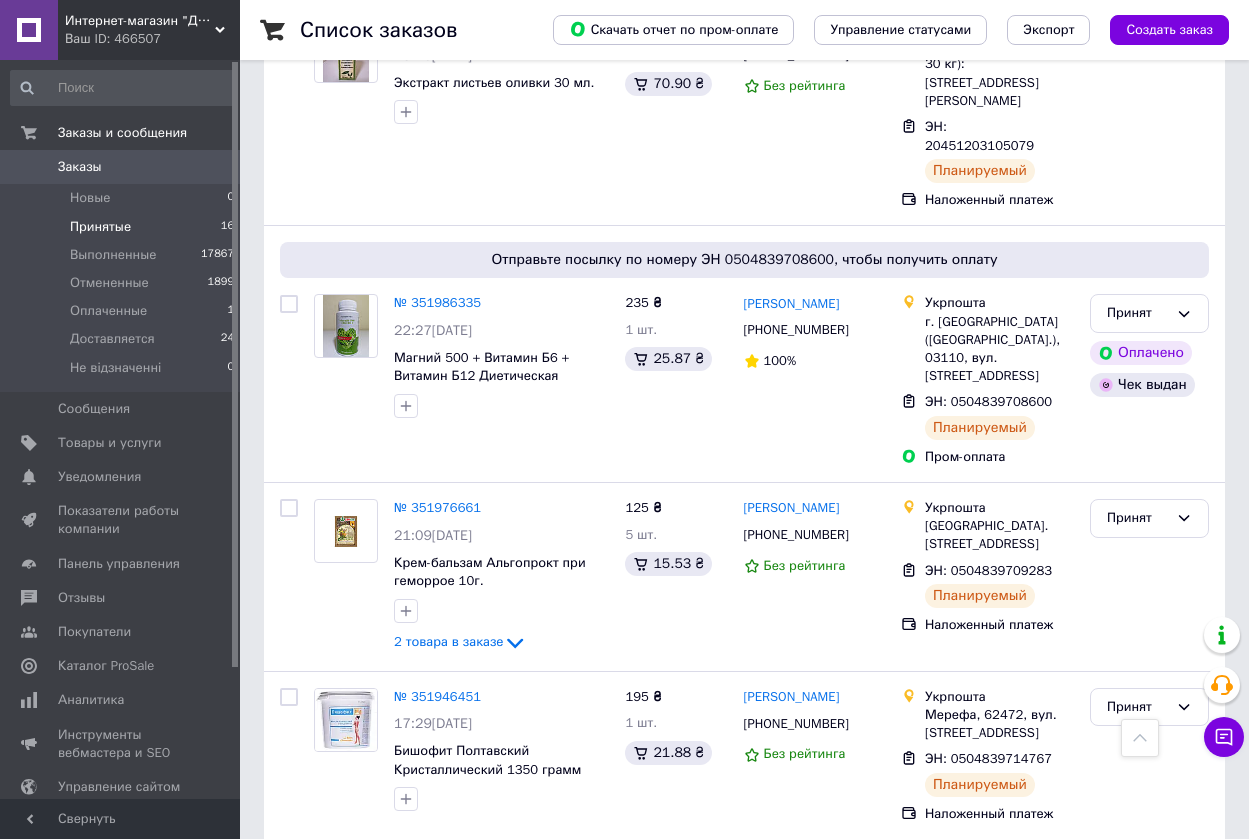 scroll, scrollTop: 3004, scrollLeft: 0, axis: vertical 